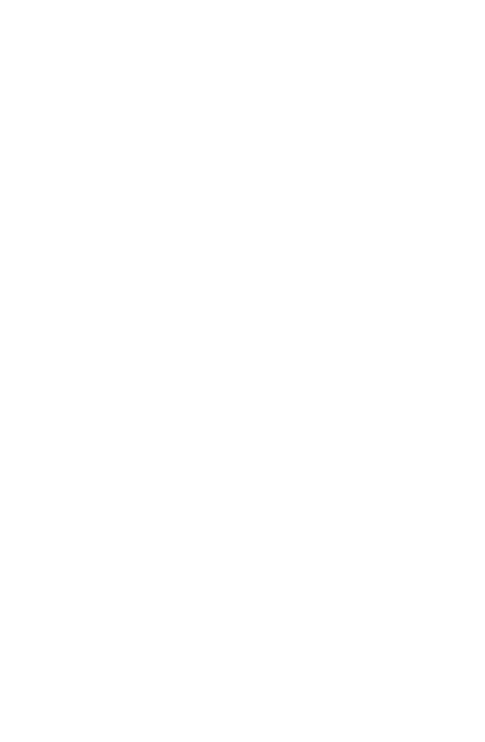 scroll, scrollTop: 0, scrollLeft: 0, axis: both 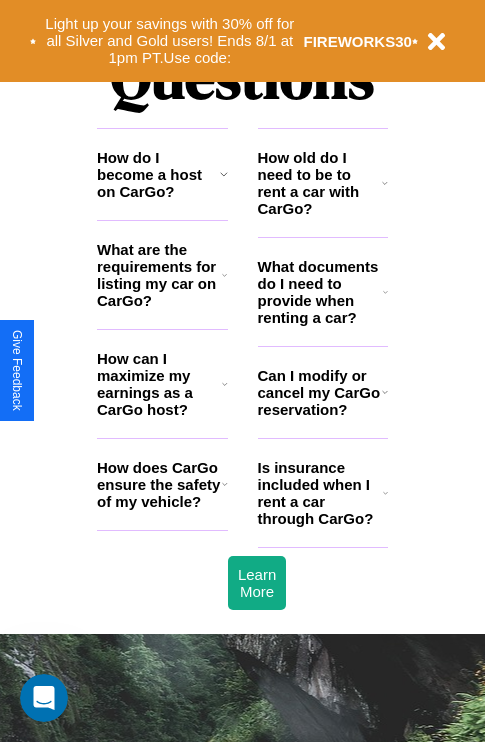 click on "How do I become a host on CarGo?" at bounding box center [158, 174] 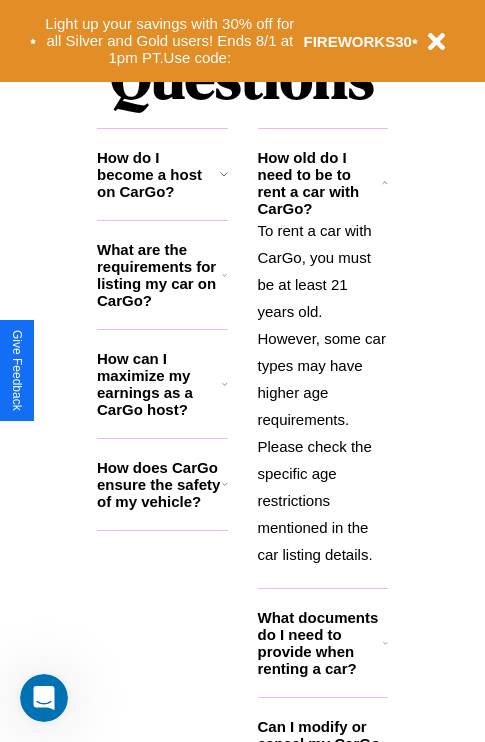 click on "What documents do I need to provide when renting a car?" at bounding box center (321, 643) 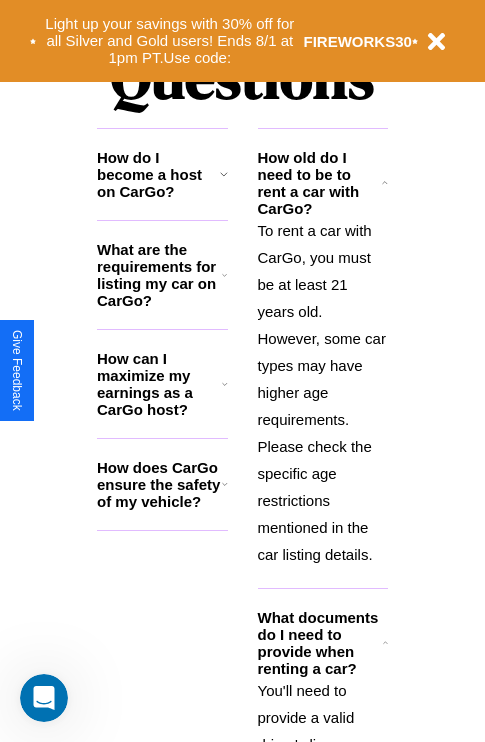 click 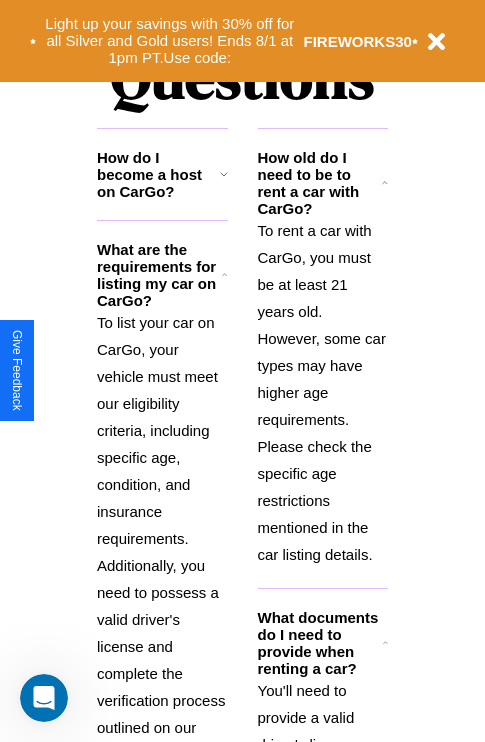 click 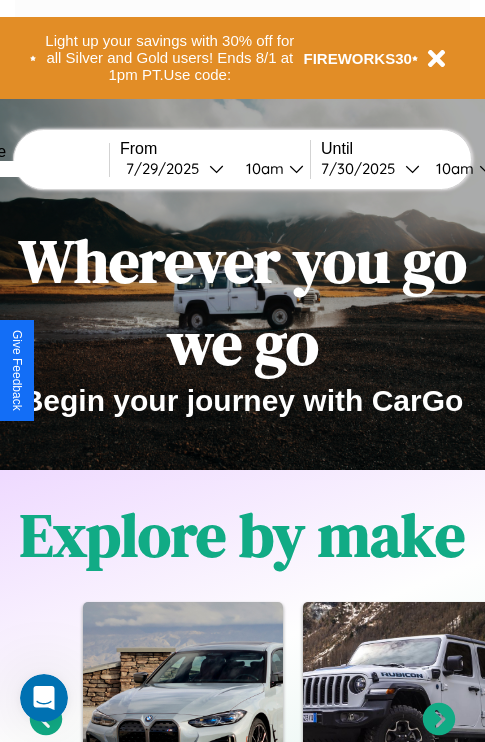 scroll, scrollTop: 0, scrollLeft: 0, axis: both 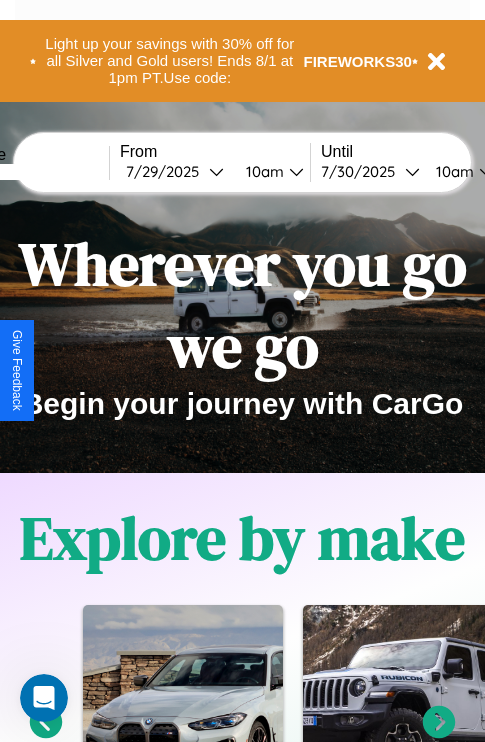 click at bounding box center [34, 172] 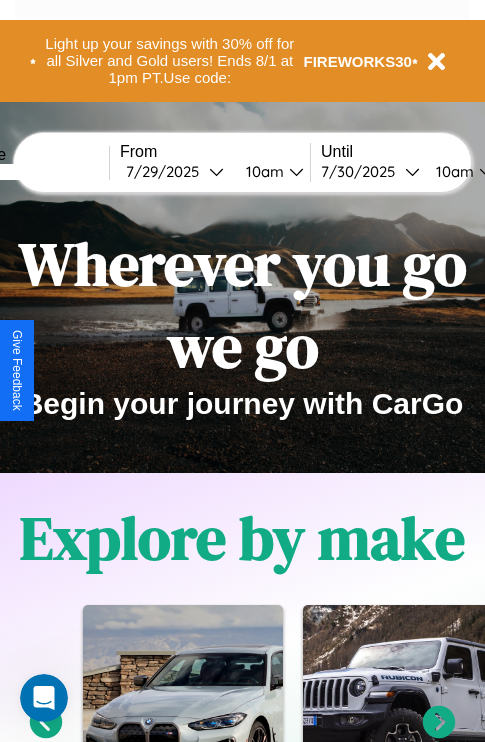 type on "*****" 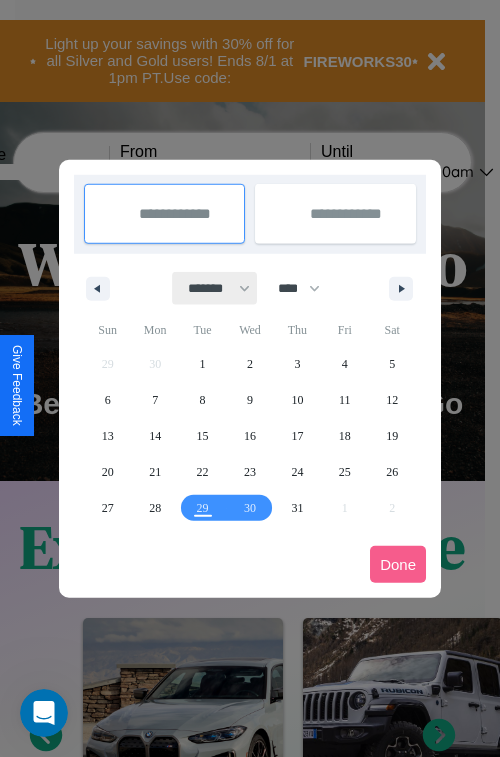 click on "******* ******** ***** ***** *** **** **** ****** ********* ******* ******** ********" at bounding box center [215, 288] 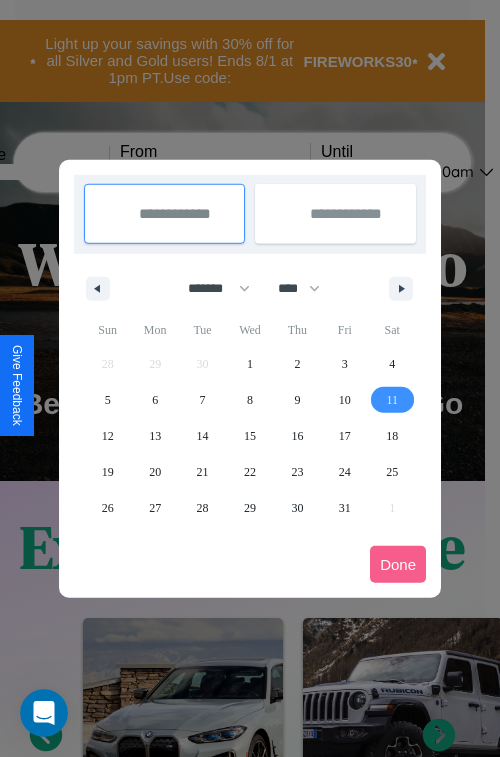 click on "11" at bounding box center (392, 400) 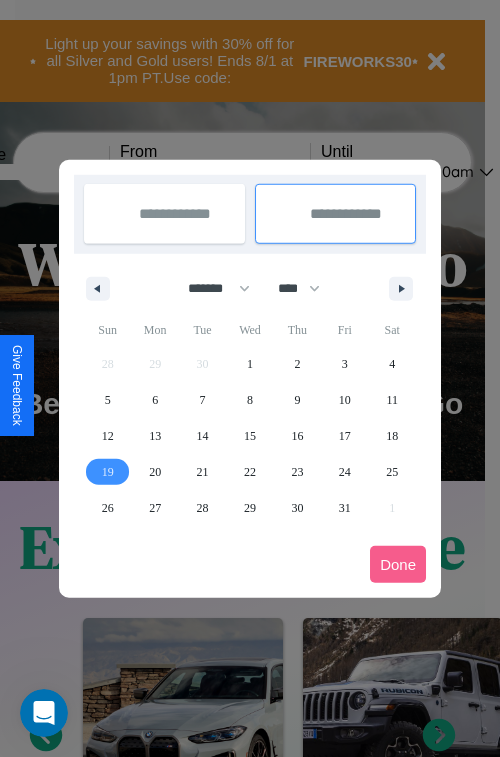 click on "19" at bounding box center (108, 472) 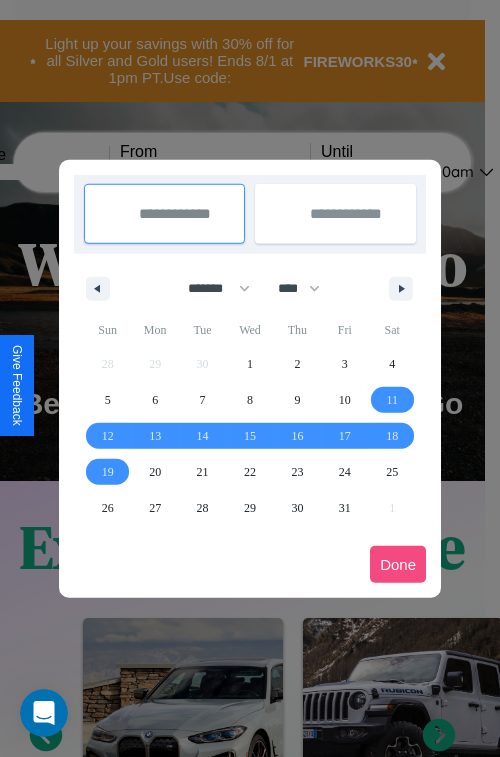 click on "Done" at bounding box center (398, 564) 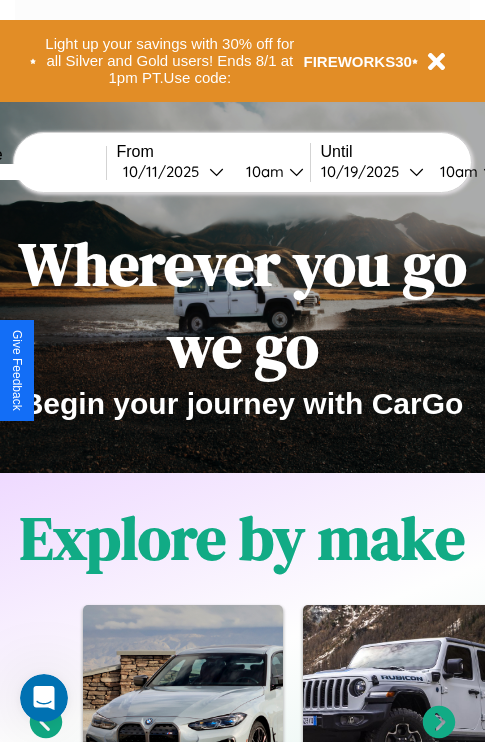 scroll, scrollTop: 0, scrollLeft: 79, axis: horizontal 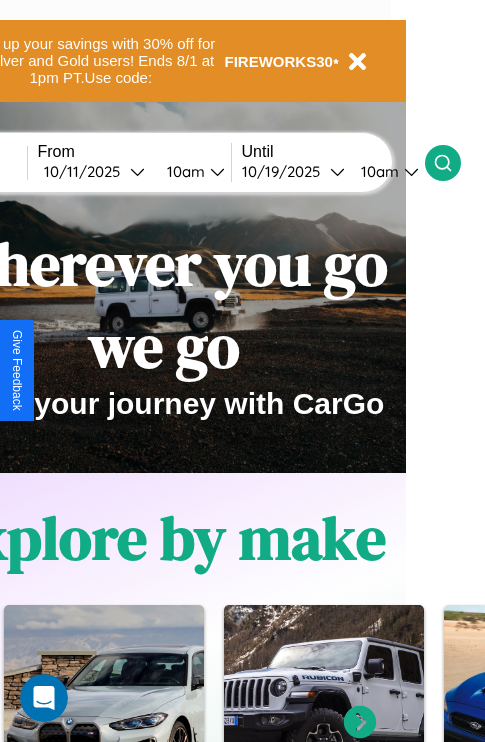 click 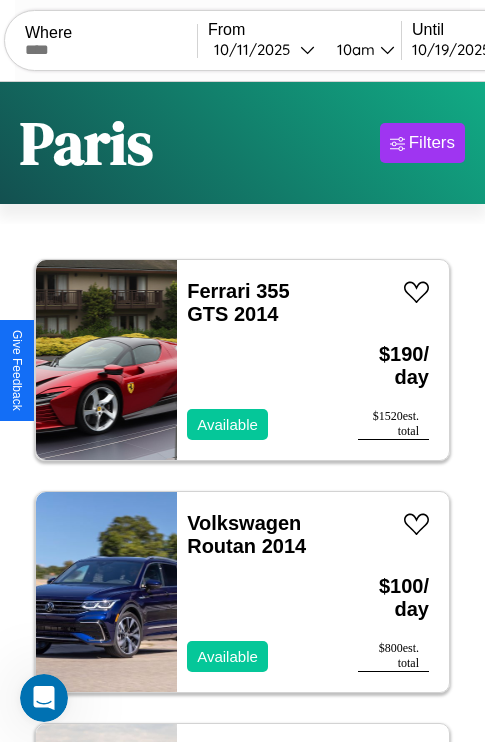 scroll, scrollTop: 95, scrollLeft: 0, axis: vertical 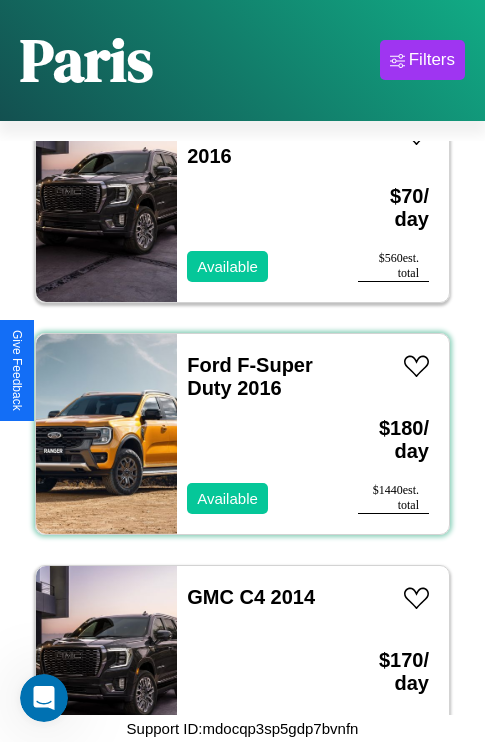 click on "Ford   F-Super Duty   2016 Available" at bounding box center (257, 434) 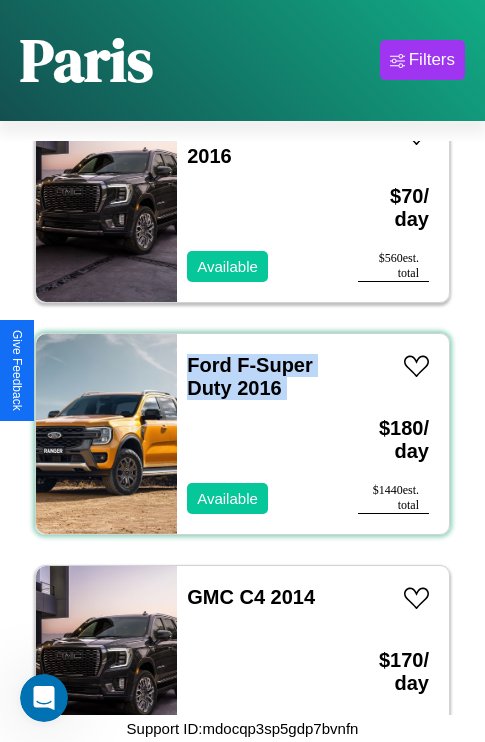 click on "Ford   F-Super Duty   2016 Available" at bounding box center [257, 434] 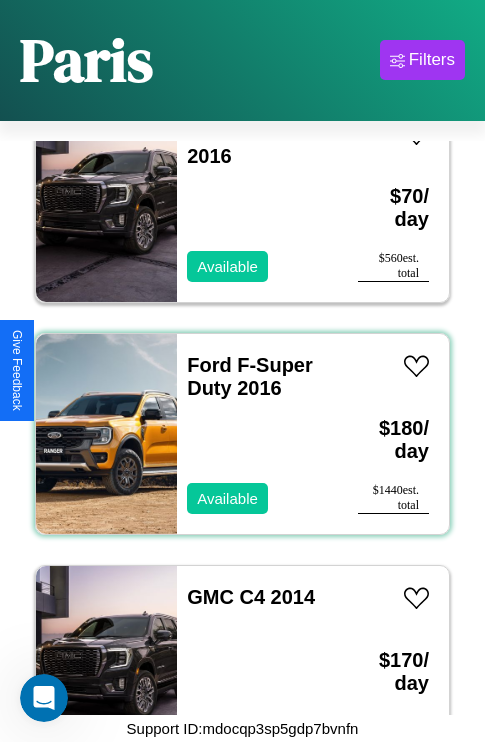 click on "Ford   F-Super Duty   2016 Available" at bounding box center (257, 434) 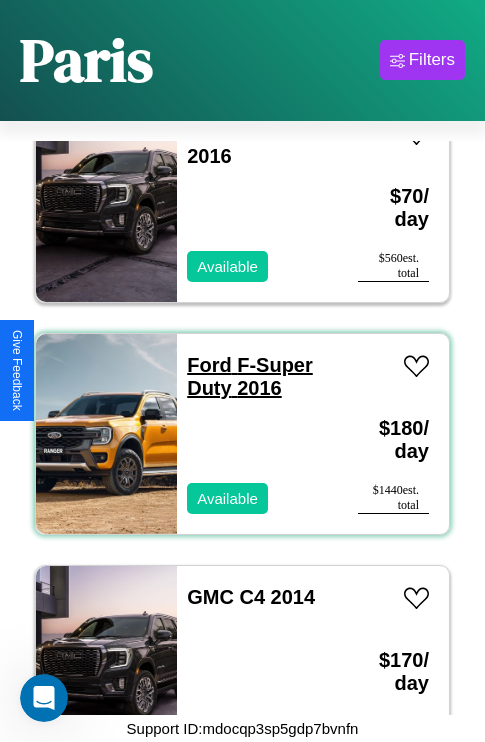 click on "Ford   F-Super Duty   2016" at bounding box center [250, 376] 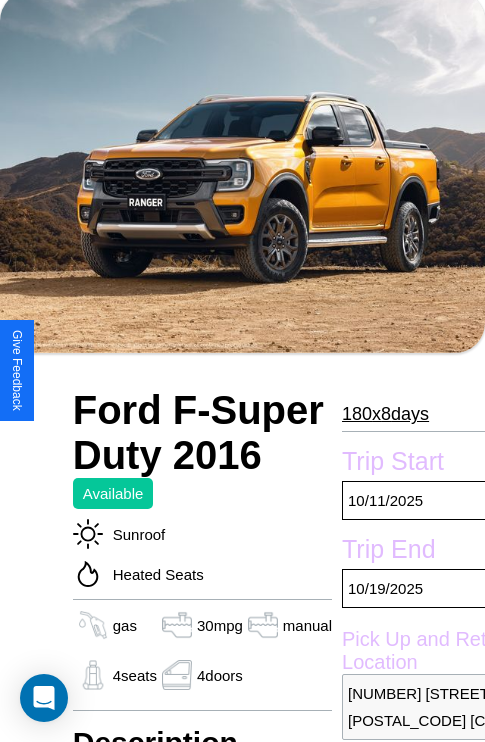scroll, scrollTop: 133, scrollLeft: 0, axis: vertical 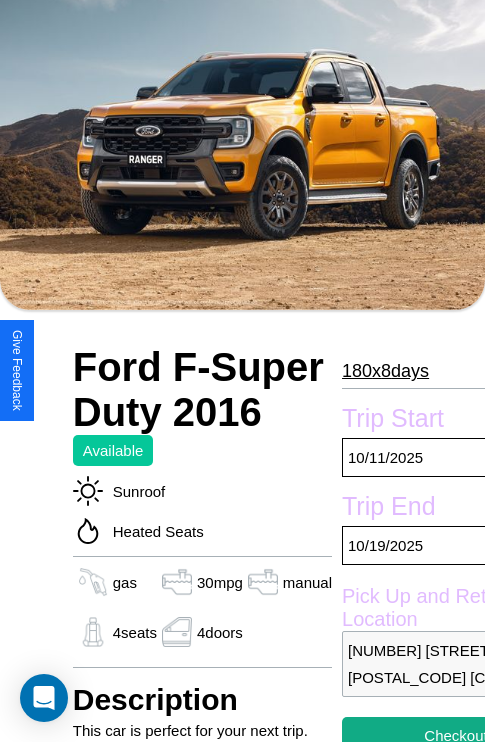 click on "180  x  8  days" at bounding box center (385, 371) 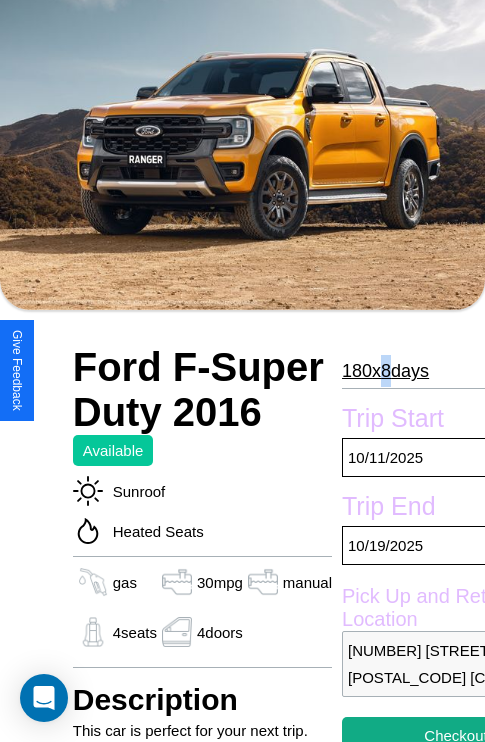 click on "180  x  8  days" at bounding box center (385, 371) 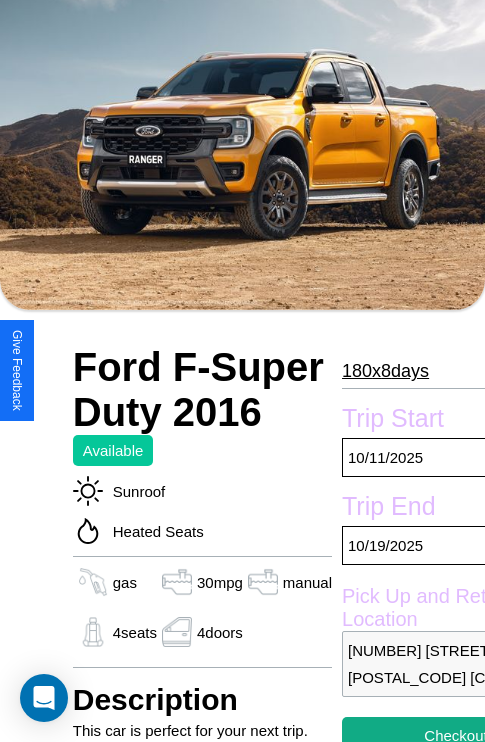 click on "180  x  8  days" at bounding box center [385, 371] 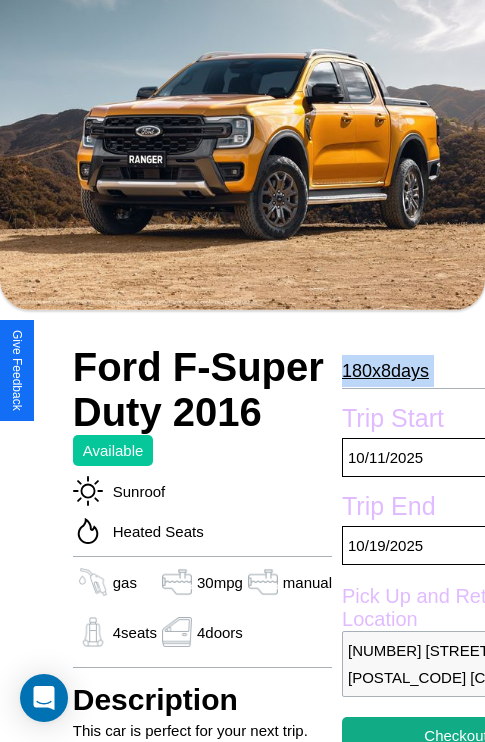 click on "180  x  8  days" at bounding box center (385, 371) 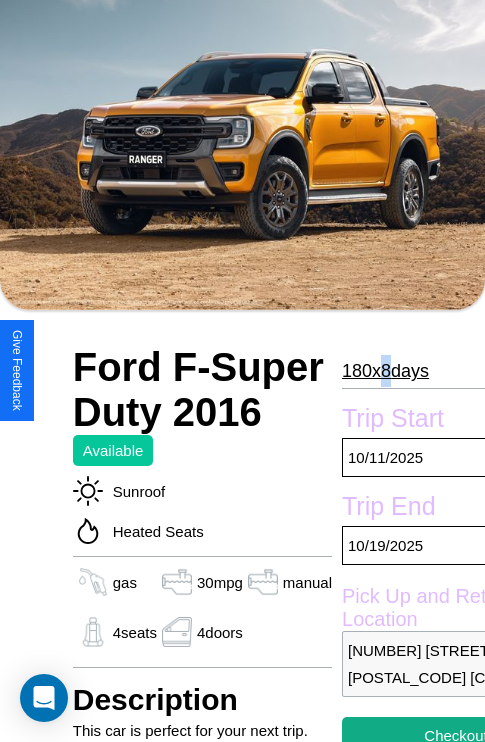 click on "180  x  8  days" at bounding box center [385, 371] 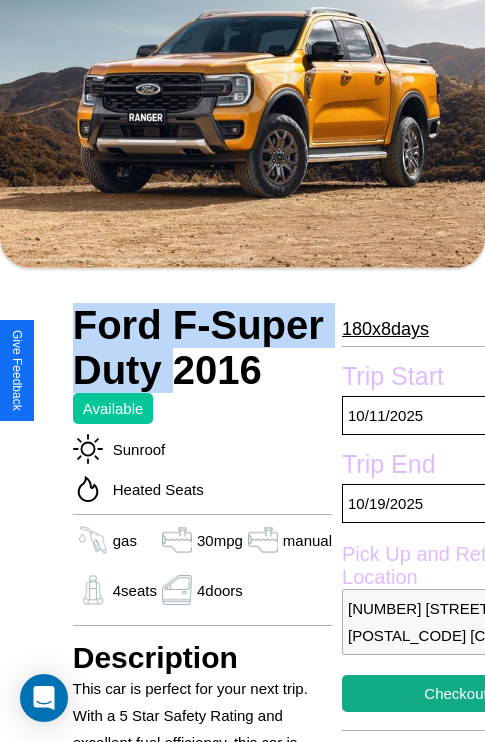 scroll, scrollTop: 497, scrollLeft: 68, axis: both 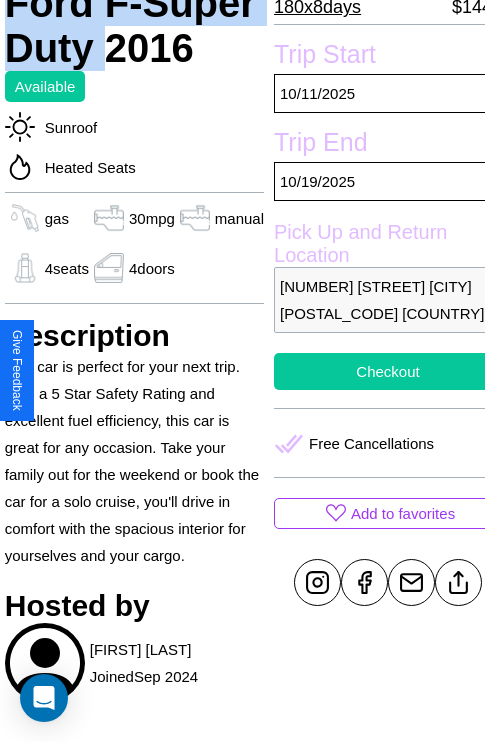 click on "Checkout" at bounding box center [388, 371] 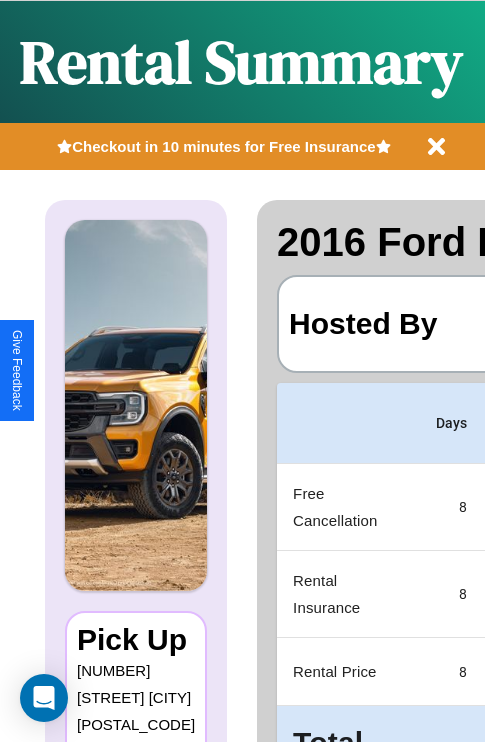 scroll, scrollTop: 0, scrollLeft: 383, axis: horizontal 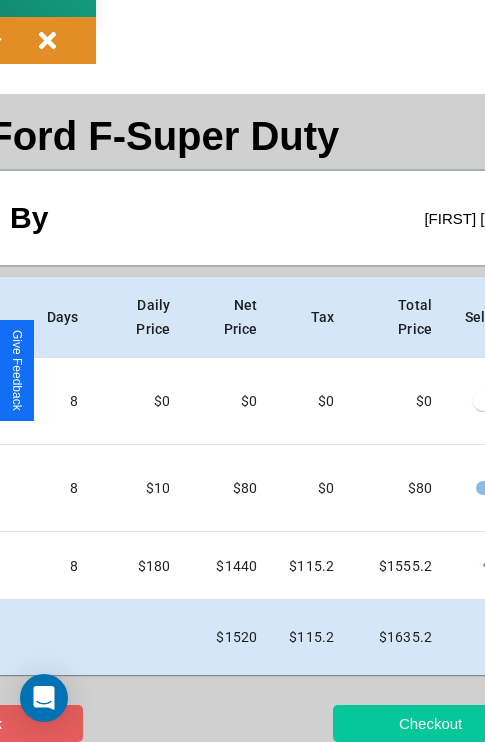 click on "Checkout" at bounding box center (430, 723) 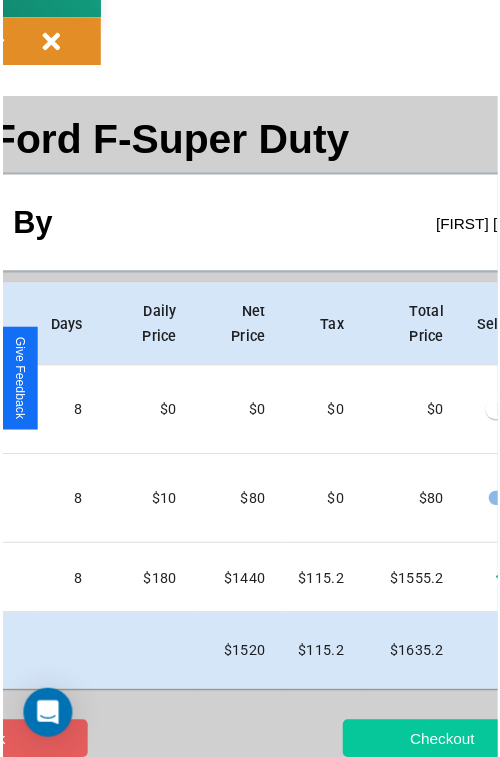 scroll, scrollTop: 0, scrollLeft: 0, axis: both 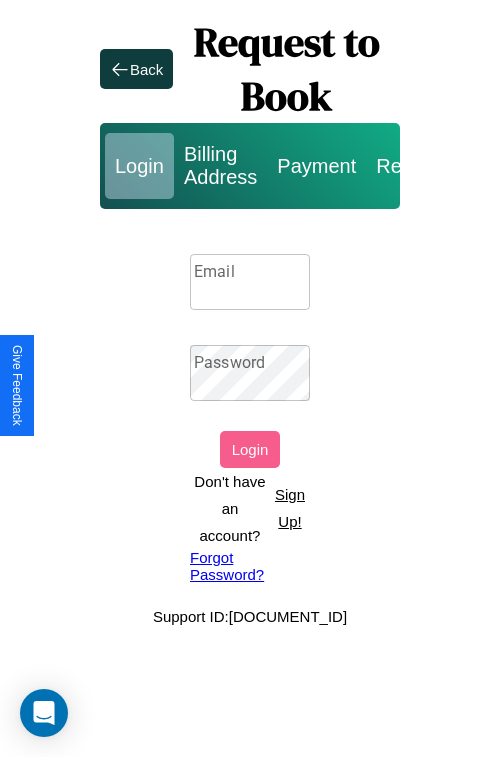 click on "Email" at bounding box center [250, 282] 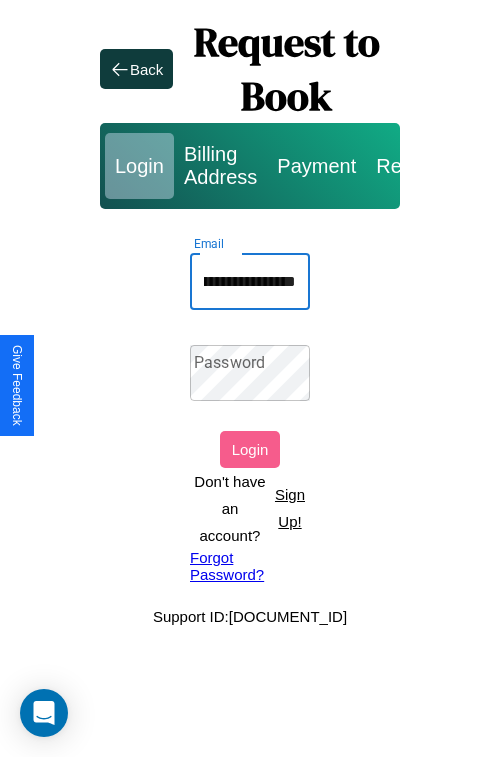 scroll, scrollTop: 0, scrollLeft: 95, axis: horizontal 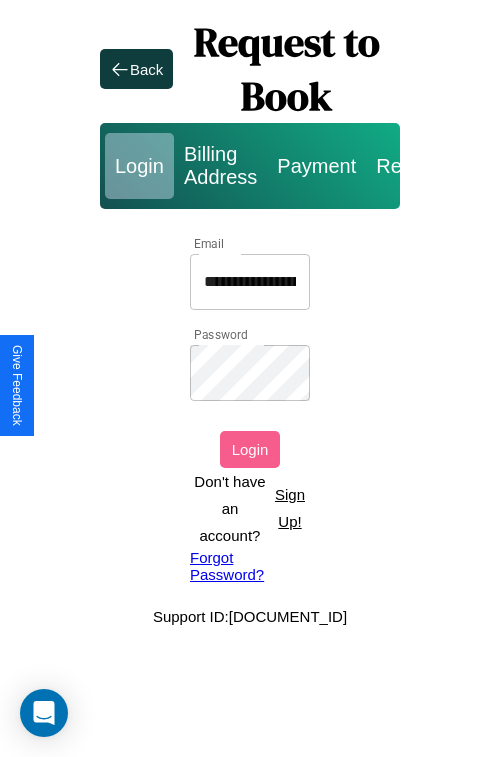 click on "Login" at bounding box center (250, 449) 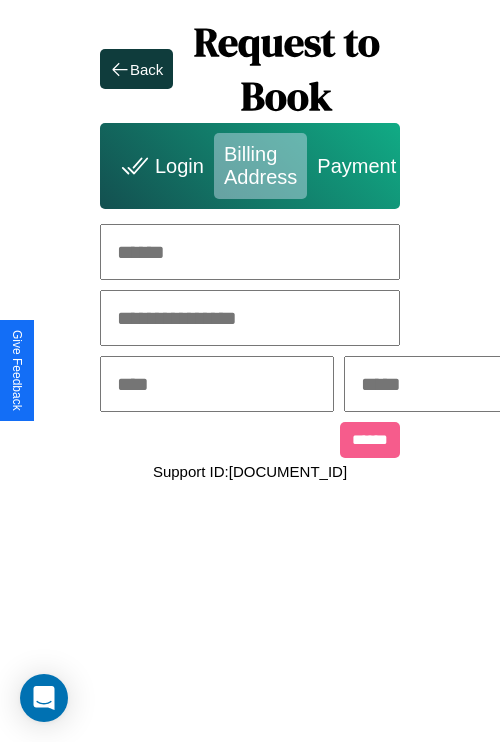click at bounding box center (250, 252) 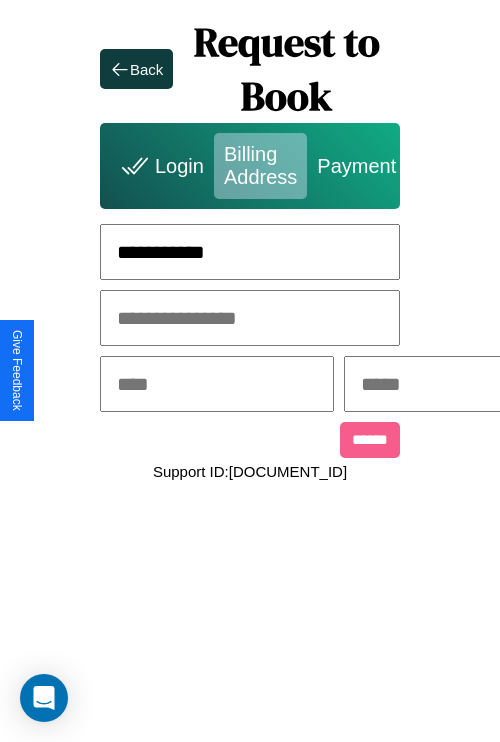 type on "**********" 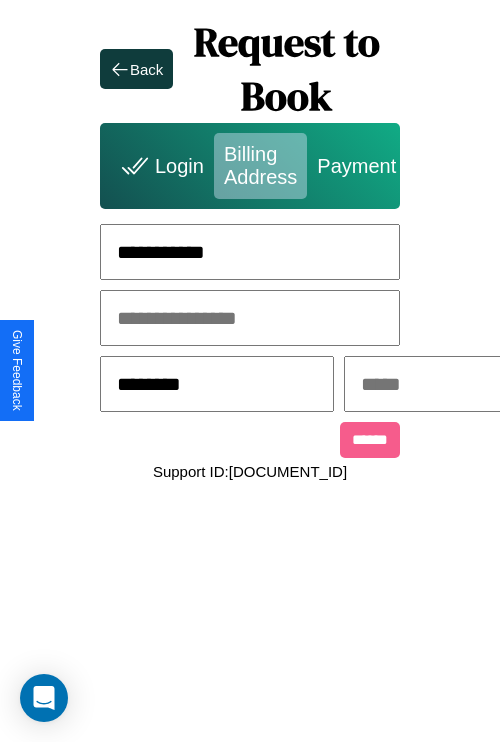 type on "********" 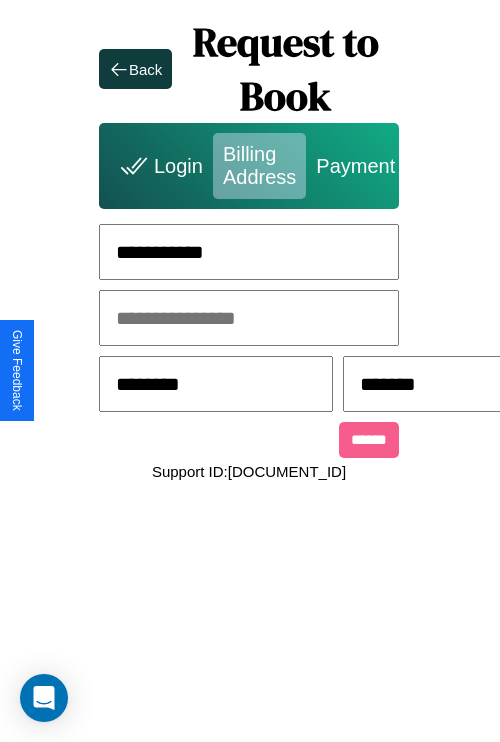 scroll, scrollTop: 0, scrollLeft: 517, axis: horizontal 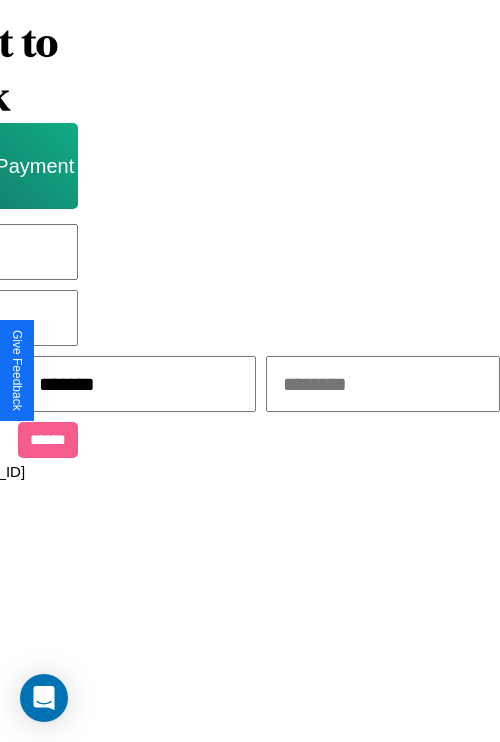 type on "*******" 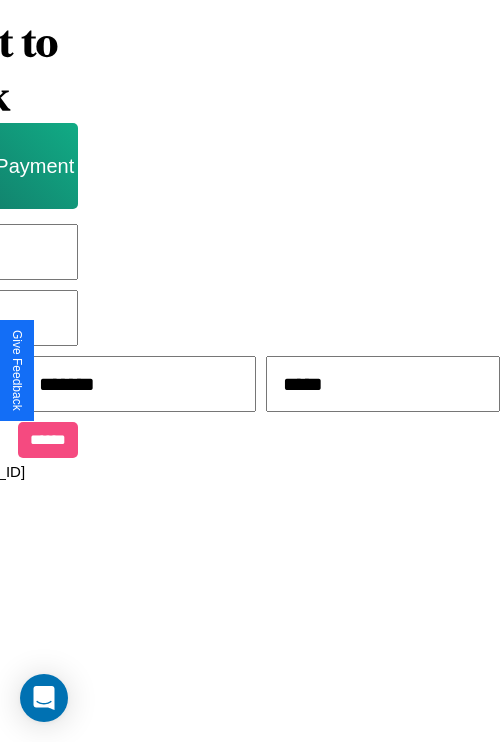 type on "*****" 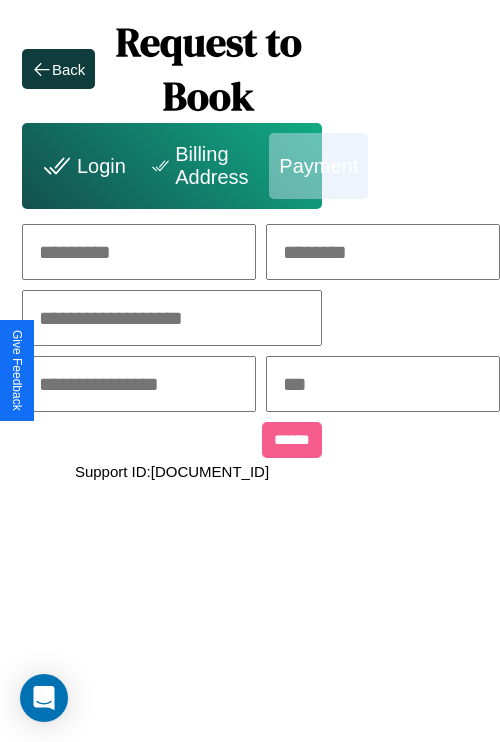 scroll, scrollTop: 0, scrollLeft: 208, axis: horizontal 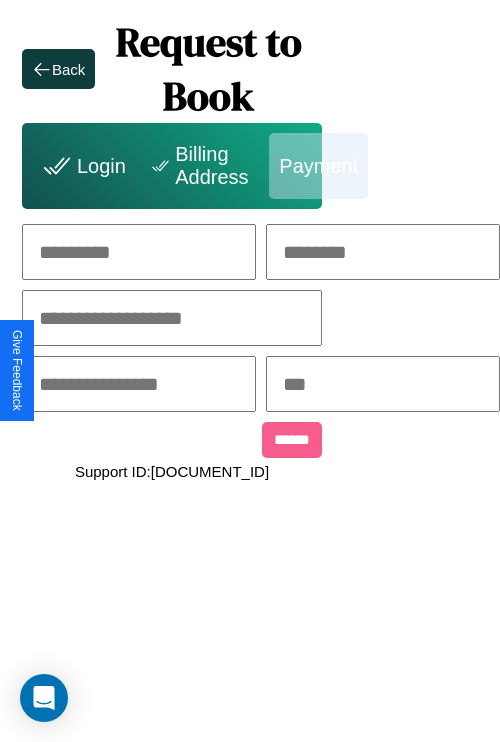 click at bounding box center [139, 252] 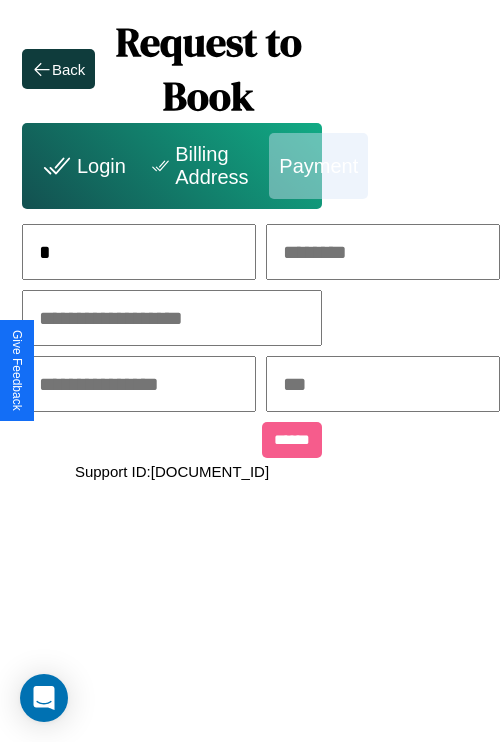 scroll, scrollTop: 0, scrollLeft: 133, axis: horizontal 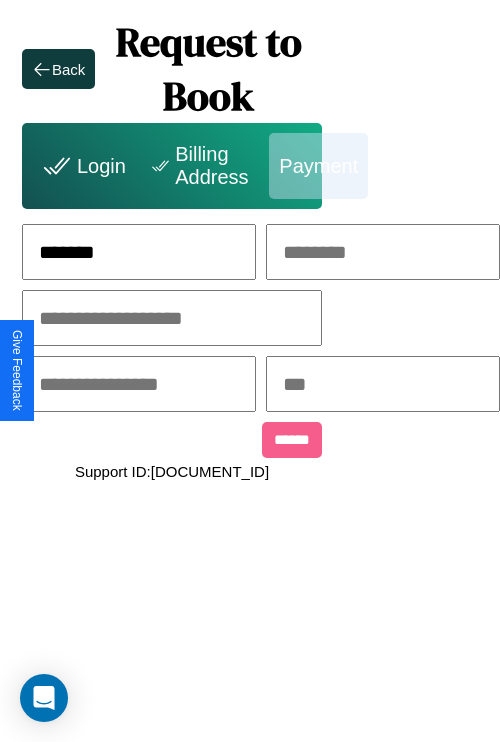 type on "*******" 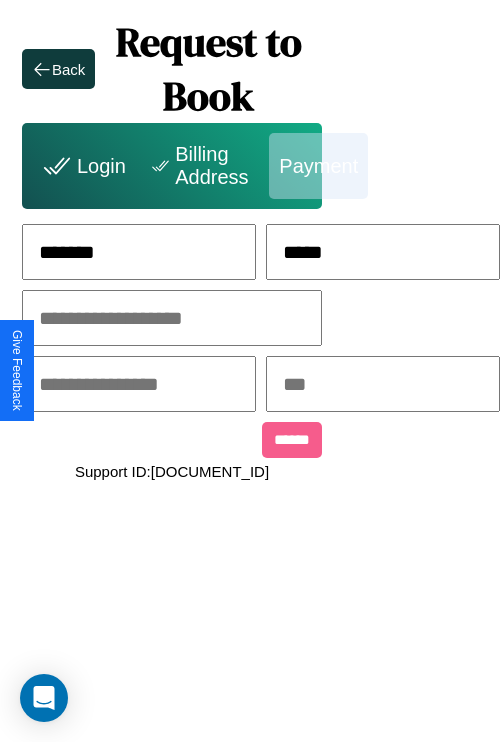 type on "*****" 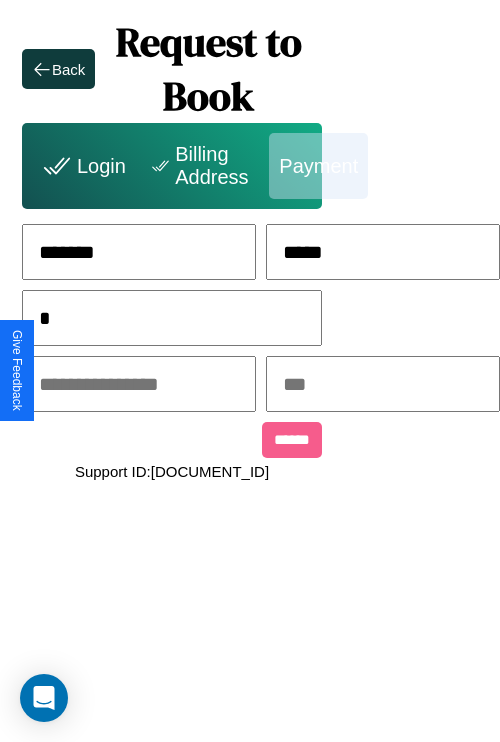 scroll, scrollTop: 0, scrollLeft: 128, axis: horizontal 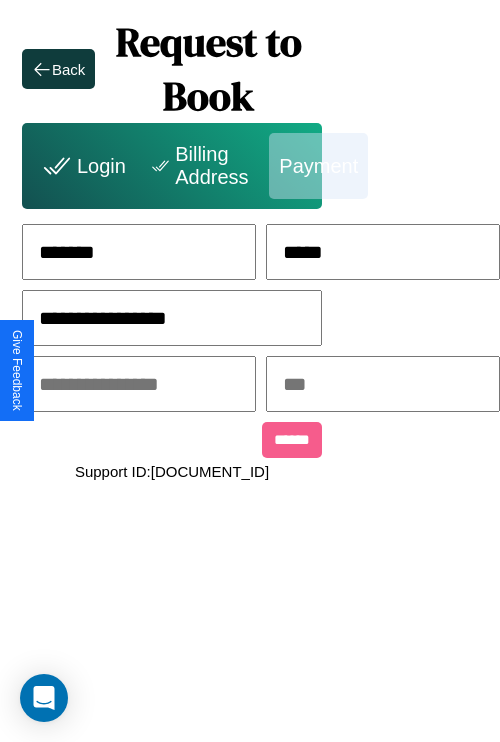 type on "**********" 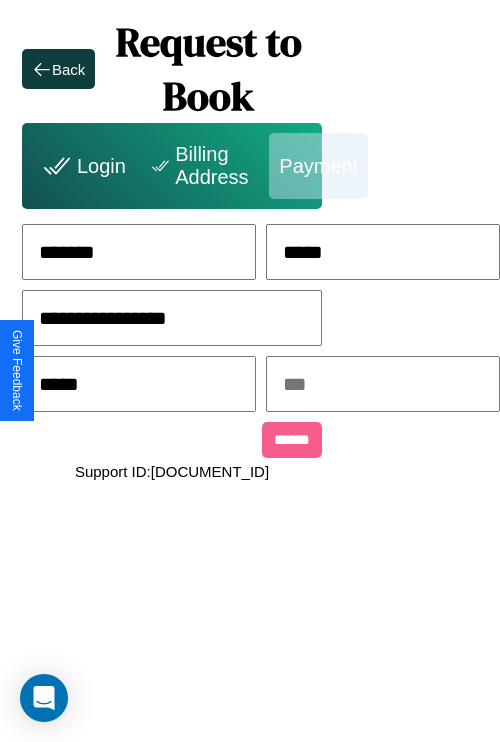 type on "*****" 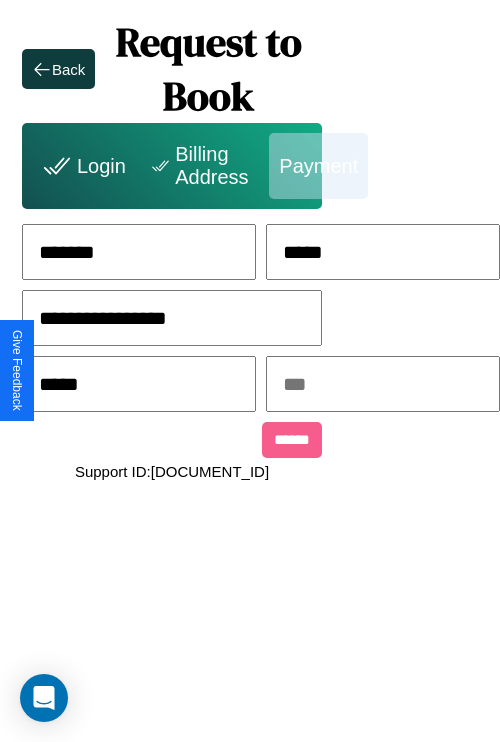 click at bounding box center (383, 384) 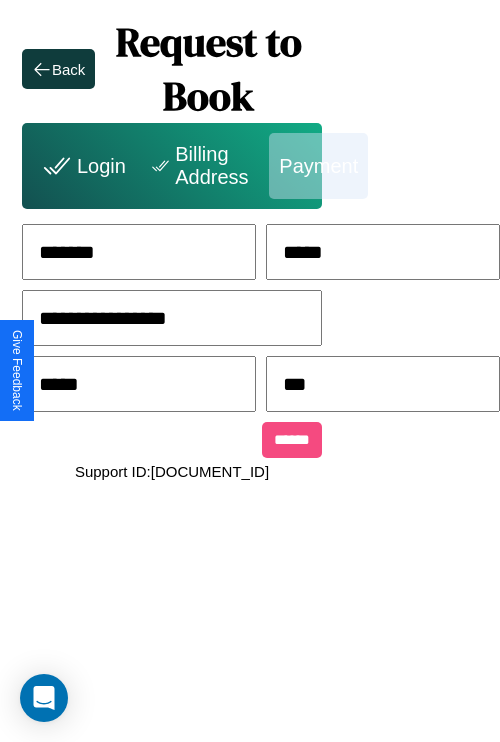 type on "***" 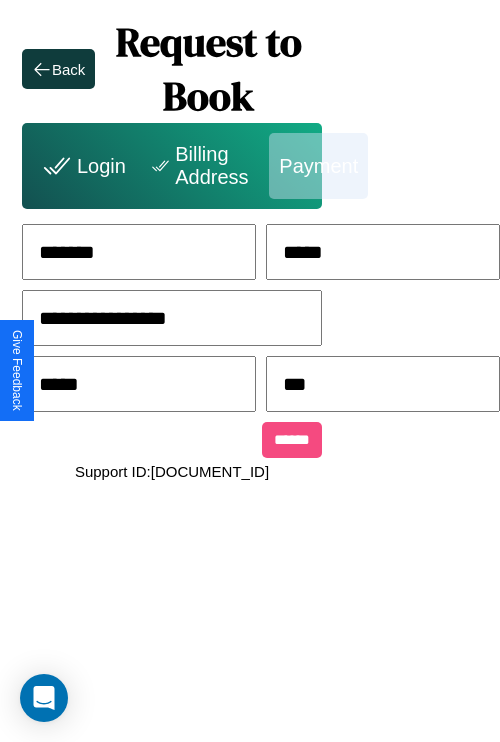 click on "******" at bounding box center (292, 440) 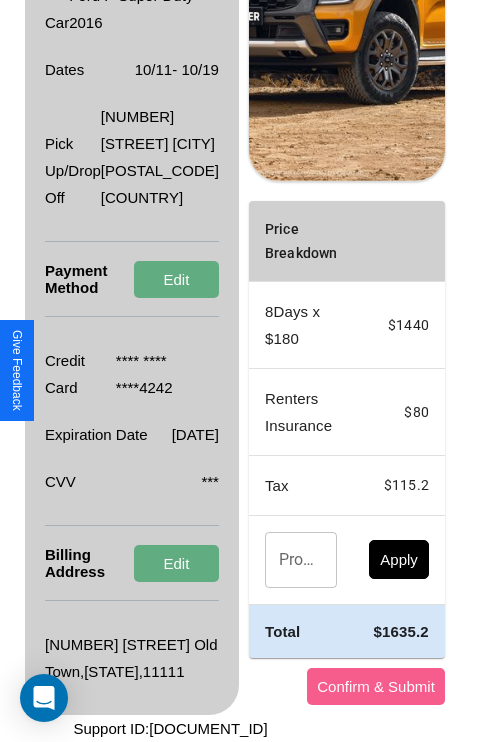 scroll, scrollTop: 482, scrollLeft: 72, axis: both 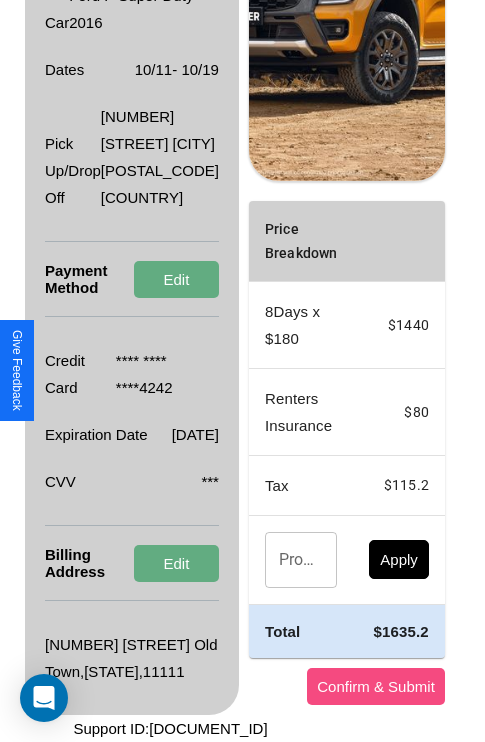 click on "Confirm & Submit" at bounding box center (376, 686) 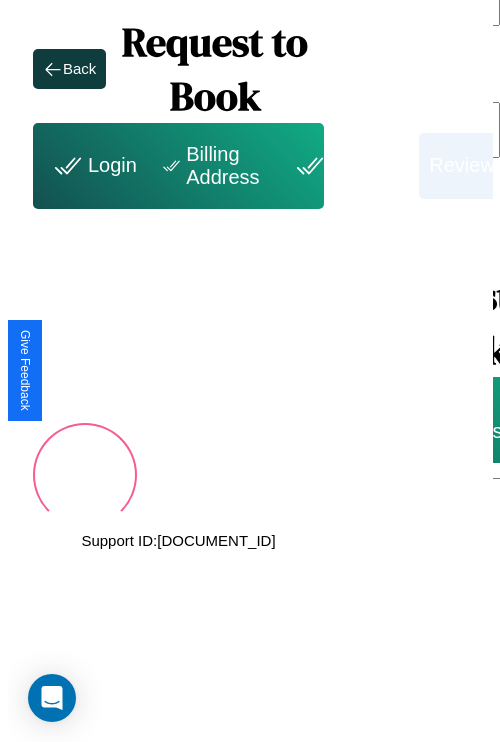scroll, scrollTop: 0, scrollLeft: 72, axis: horizontal 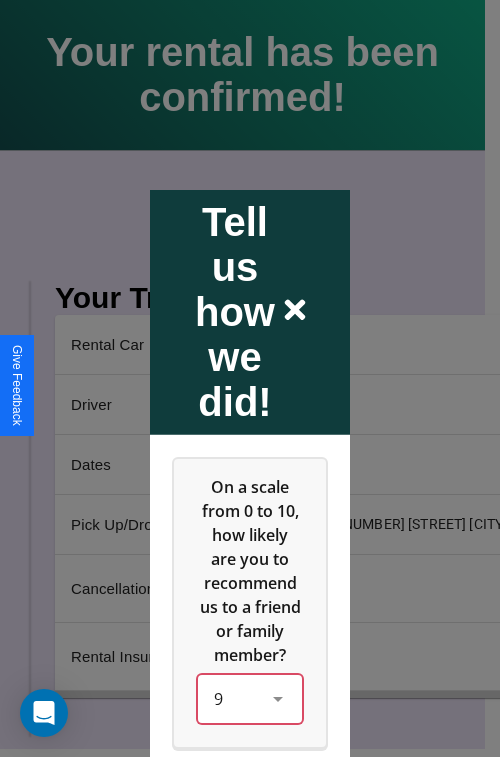 click on "9" at bounding box center [250, 698] 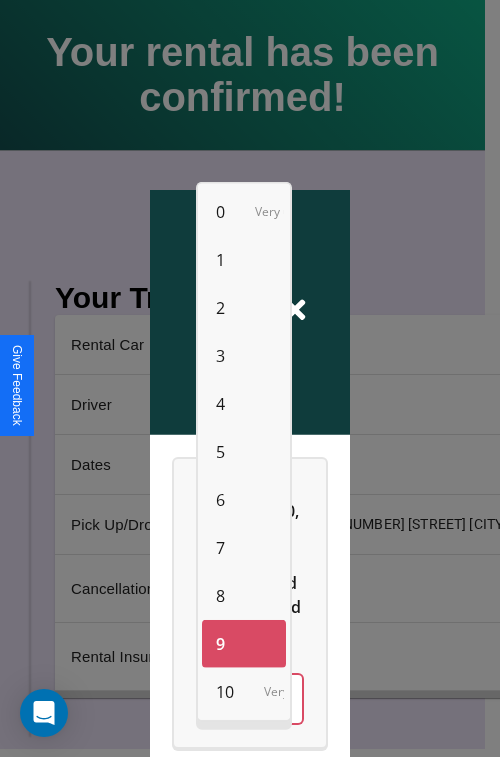click on "2" at bounding box center [220, 308] 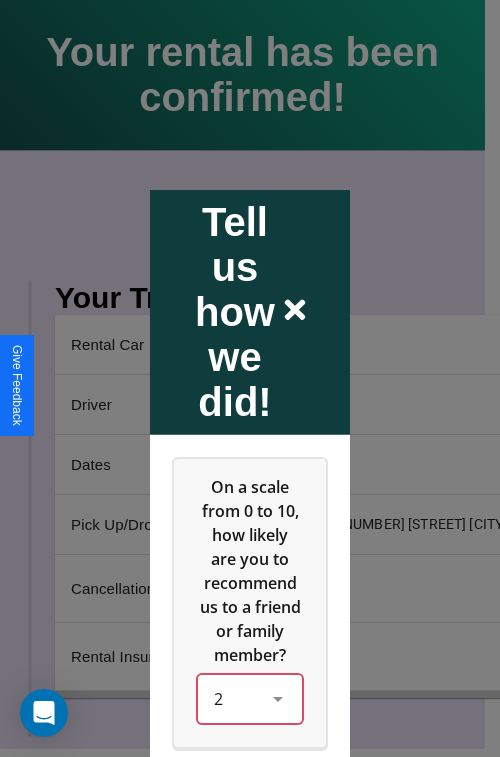 scroll, scrollTop: 334, scrollLeft: 0, axis: vertical 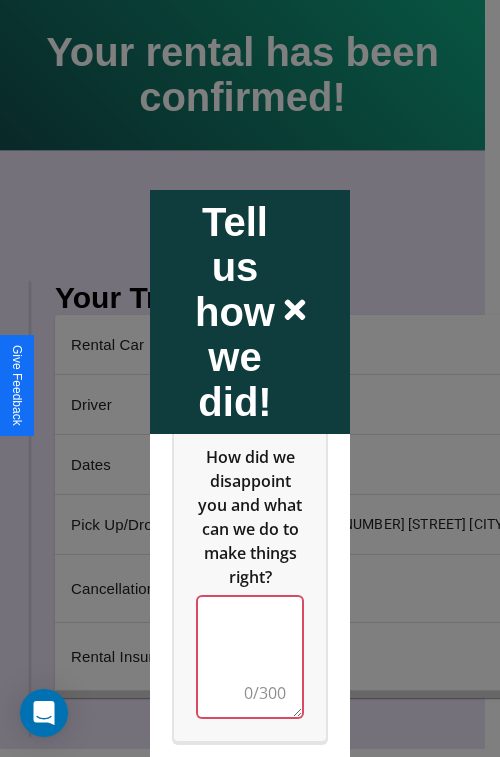 click at bounding box center [250, 656] 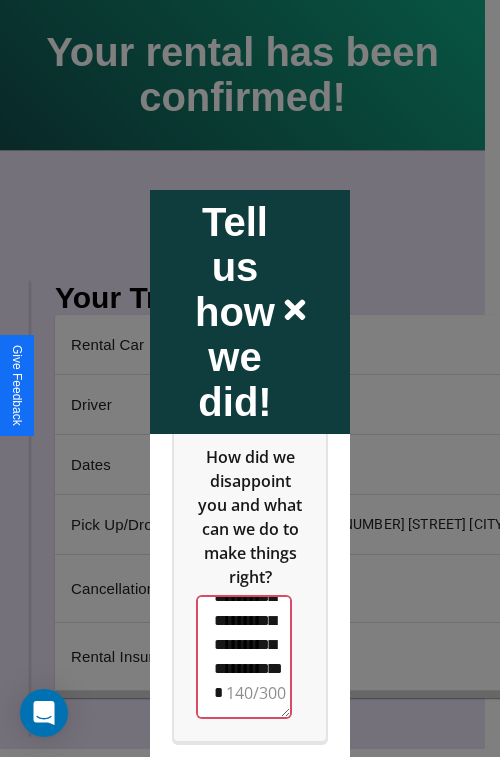 scroll, scrollTop: 564, scrollLeft: 0, axis: vertical 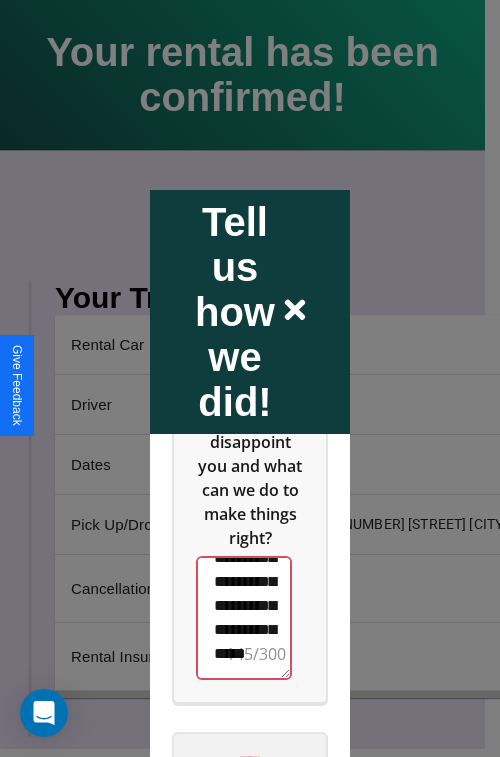 type on "**********" 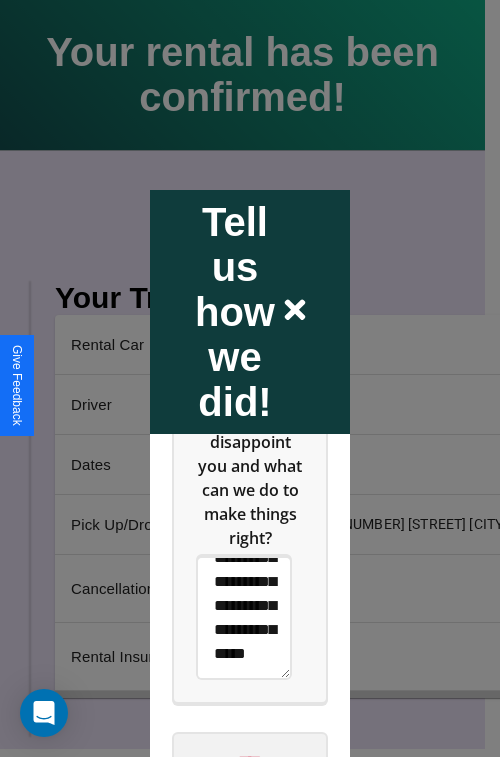 click on "****" at bounding box center [250, 761] 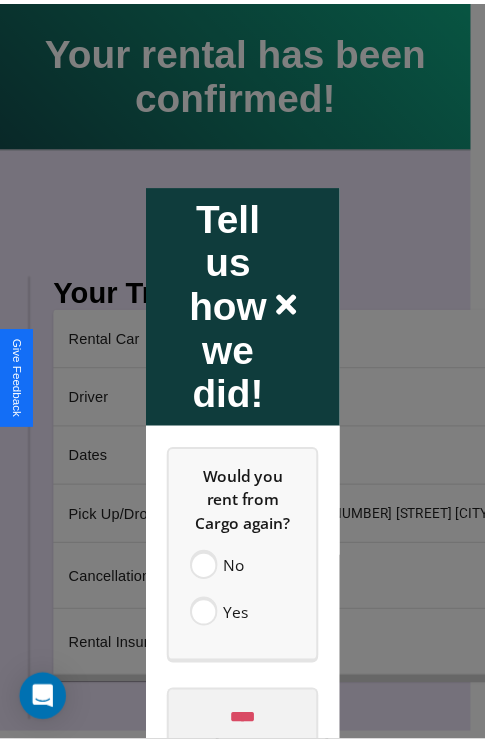 scroll, scrollTop: 0, scrollLeft: 0, axis: both 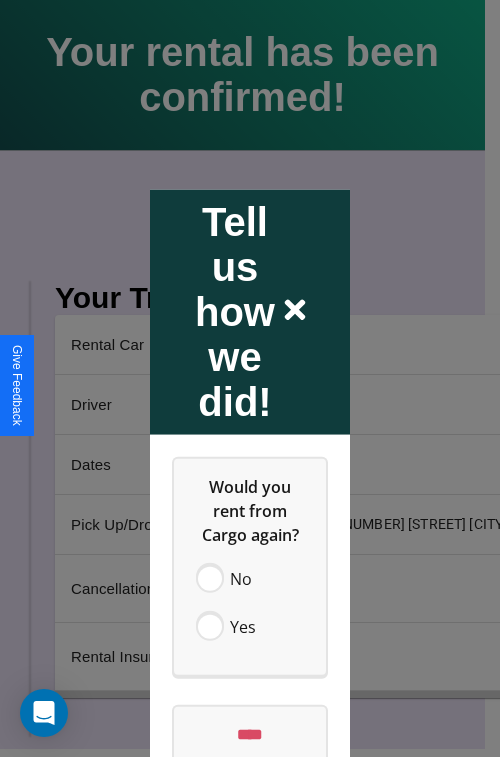 click at bounding box center [250, 378] 